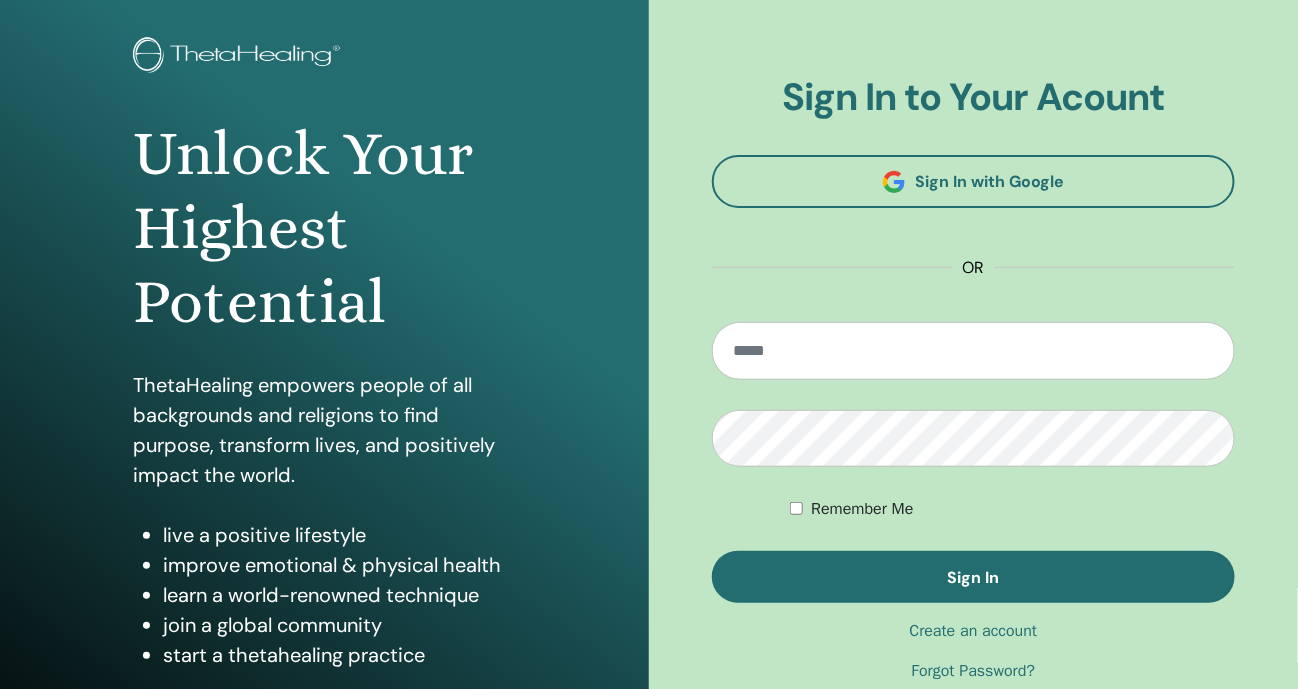 scroll, scrollTop: 124, scrollLeft: 0, axis: vertical 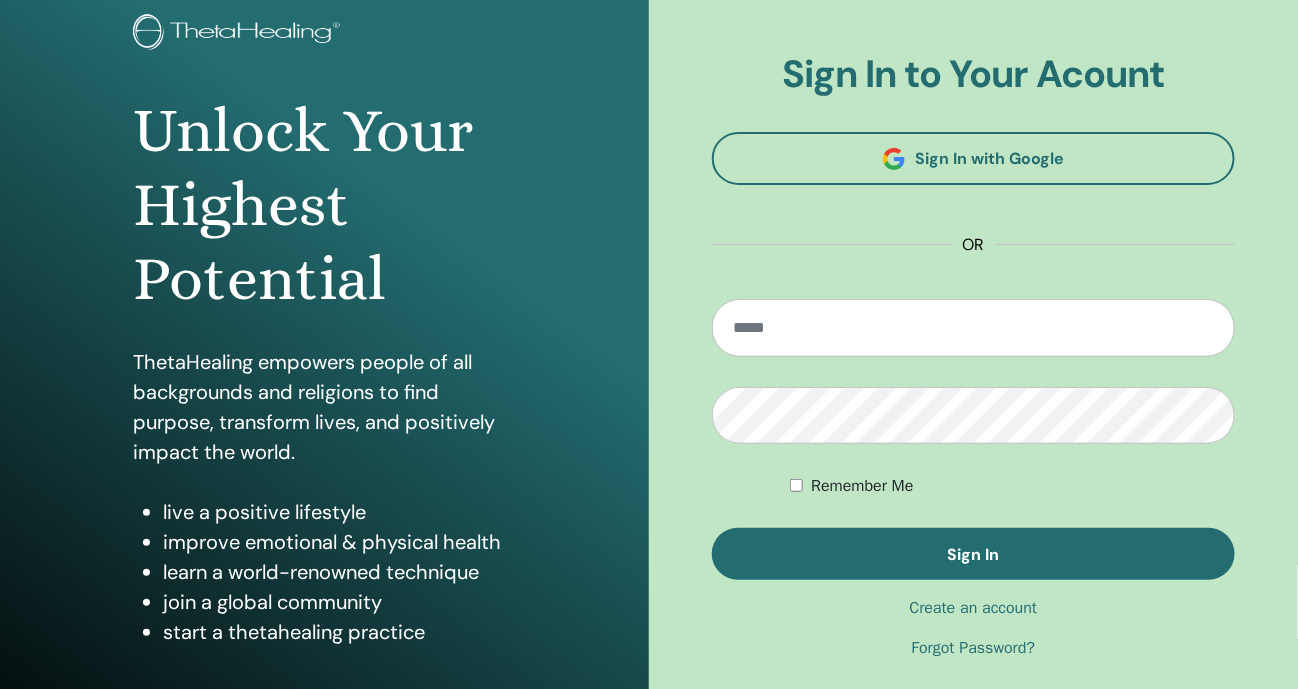 click at bounding box center [973, 328] 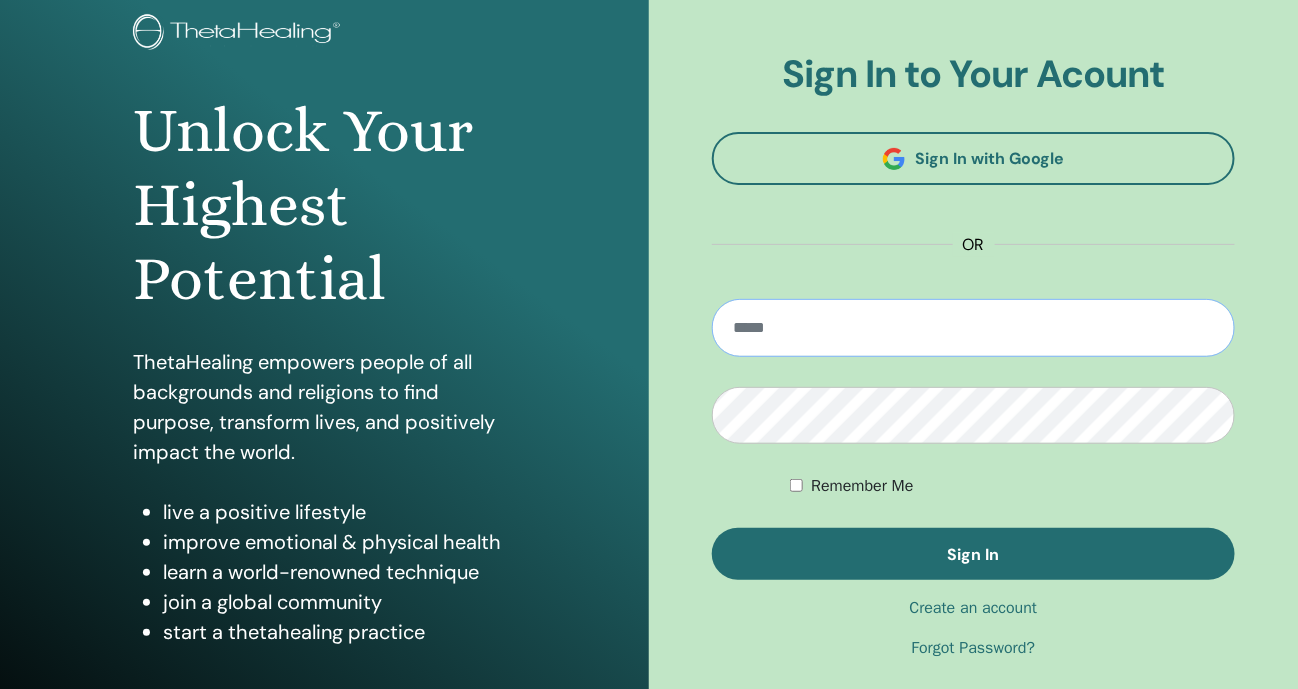 type on "**********" 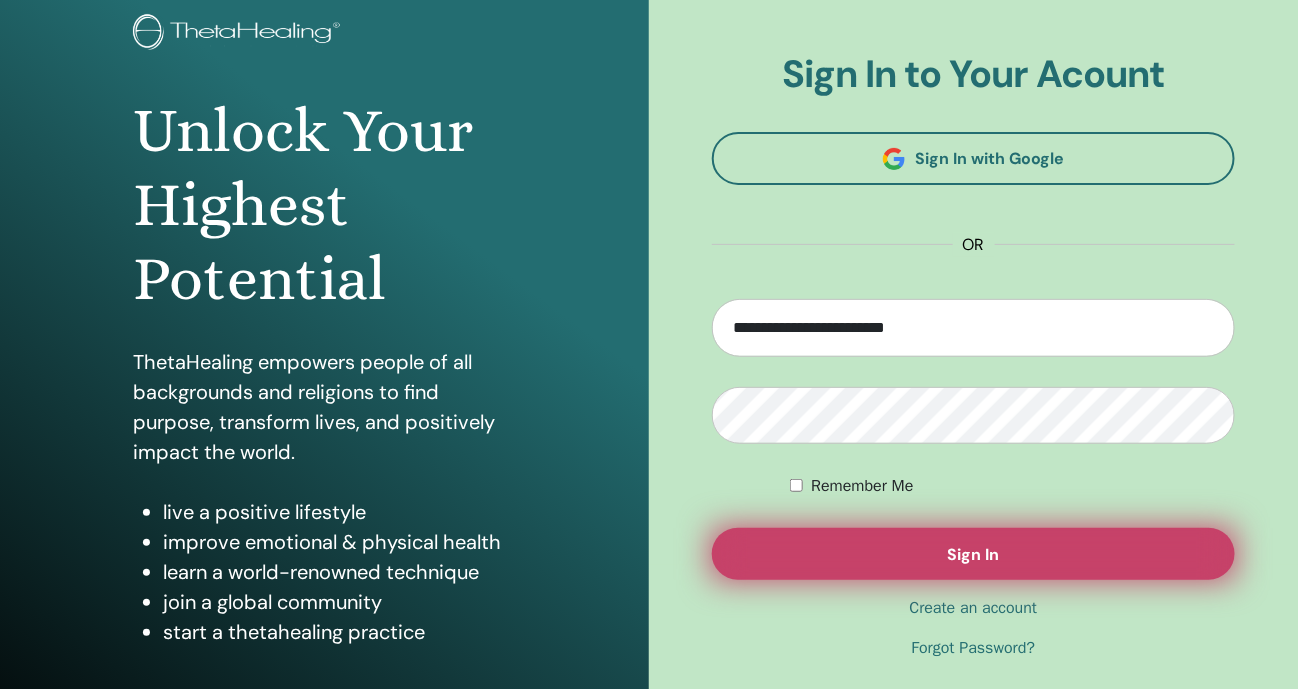 click on "Sign In" at bounding box center (973, 554) 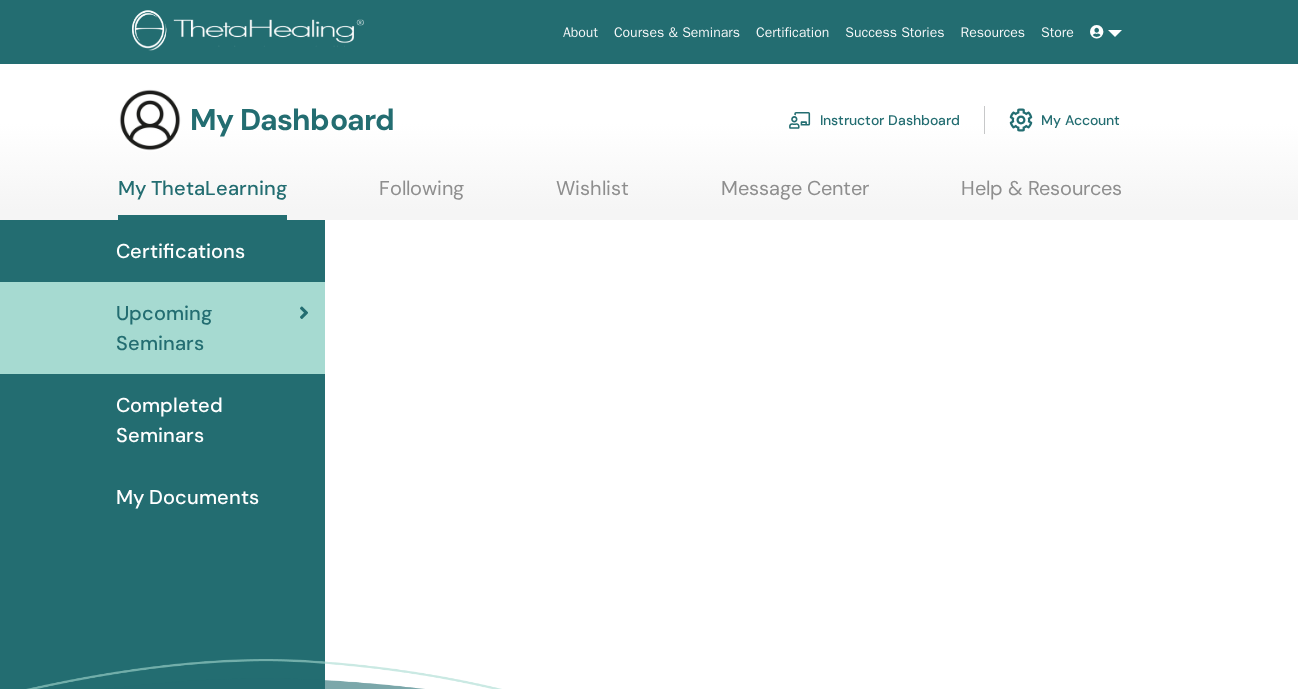 scroll, scrollTop: 0, scrollLeft: 0, axis: both 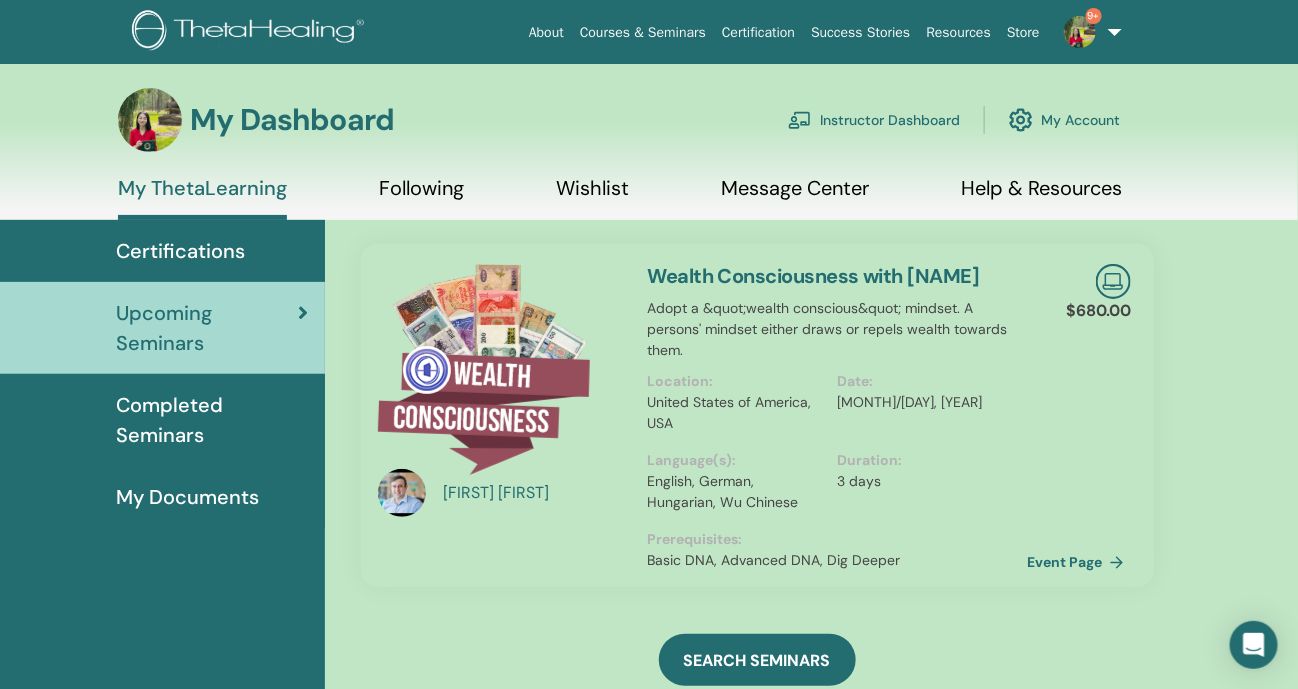 click on "Instructor Dashboard" at bounding box center (874, 120) 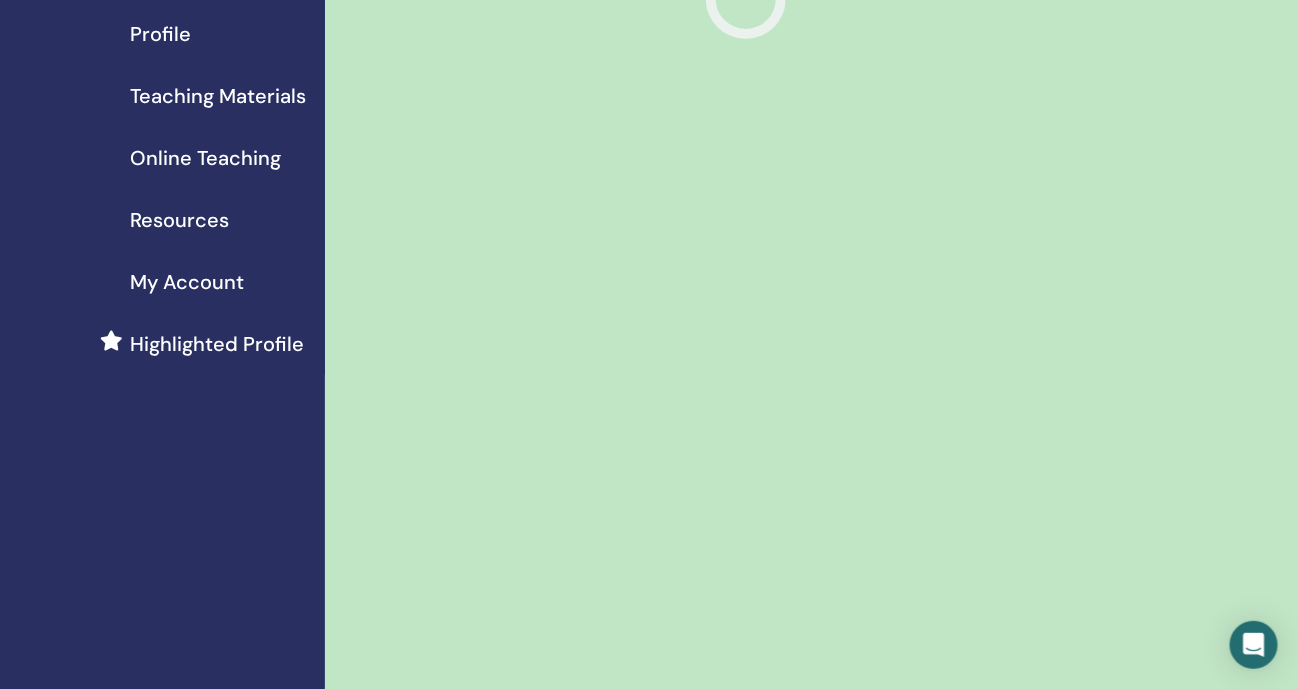 scroll, scrollTop: 249, scrollLeft: 0, axis: vertical 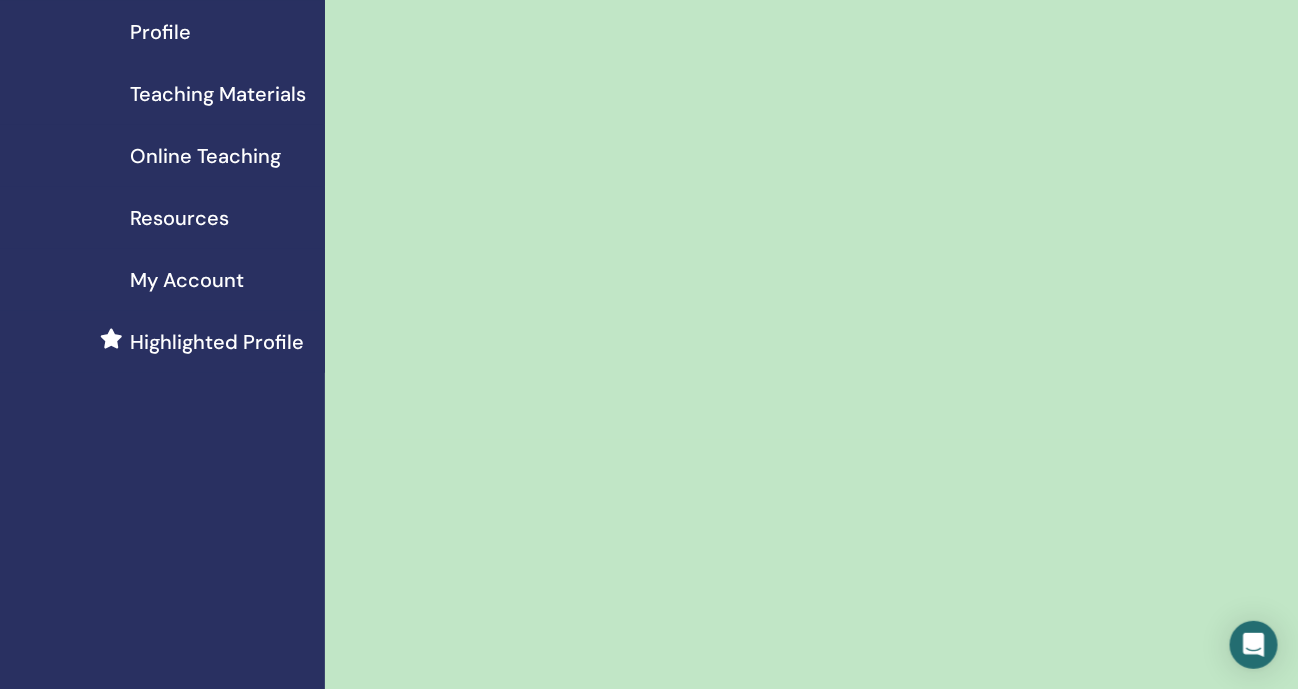 click on "Highlighted Profile" at bounding box center [217, 342] 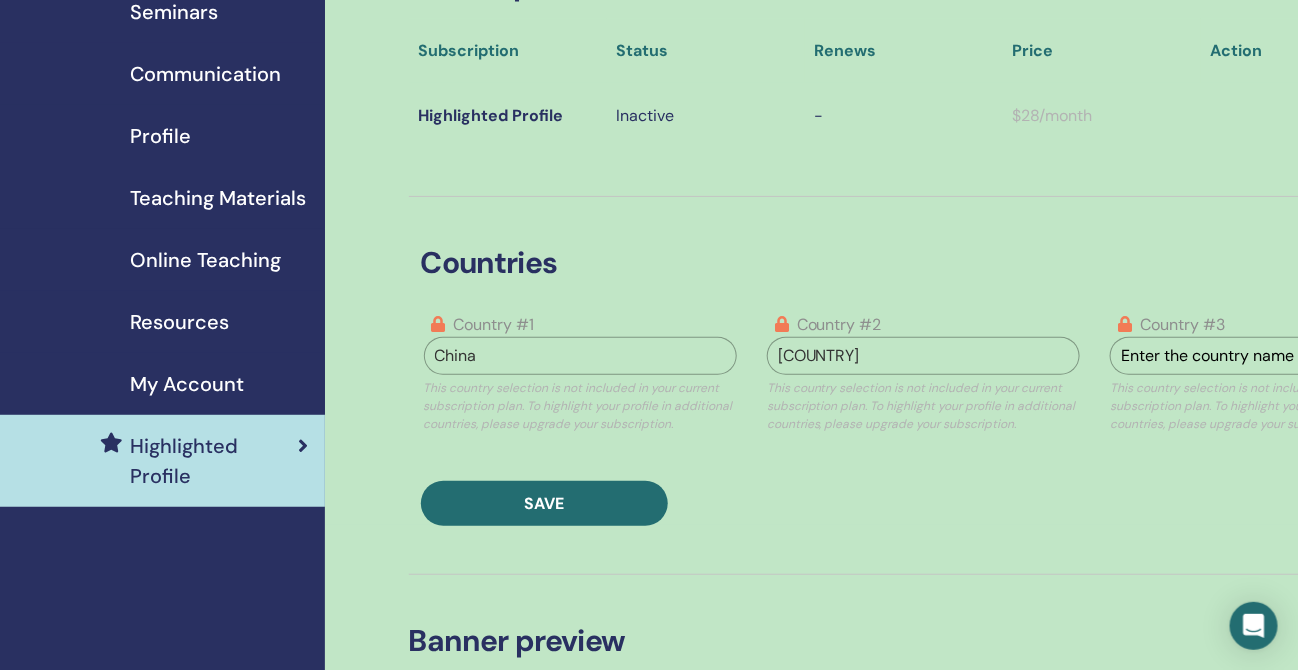 scroll, scrollTop: 124, scrollLeft: 0, axis: vertical 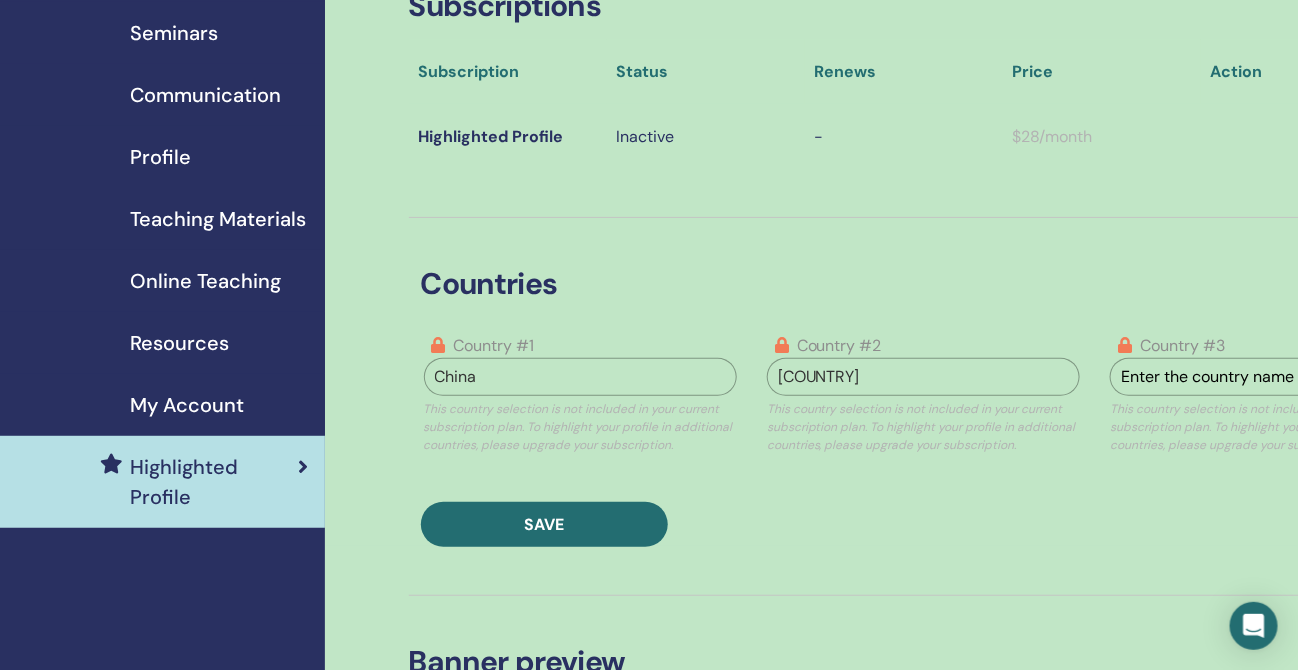 click on "My Account" at bounding box center [187, 405] 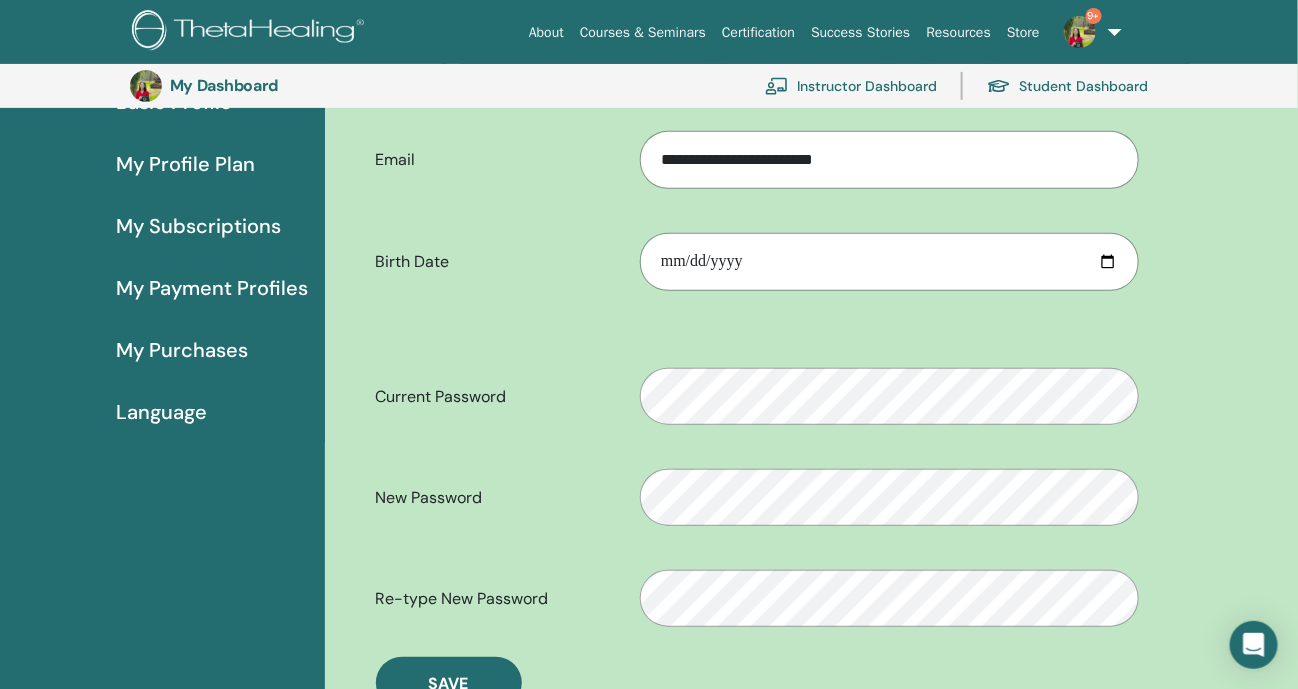 scroll, scrollTop: 168, scrollLeft: 0, axis: vertical 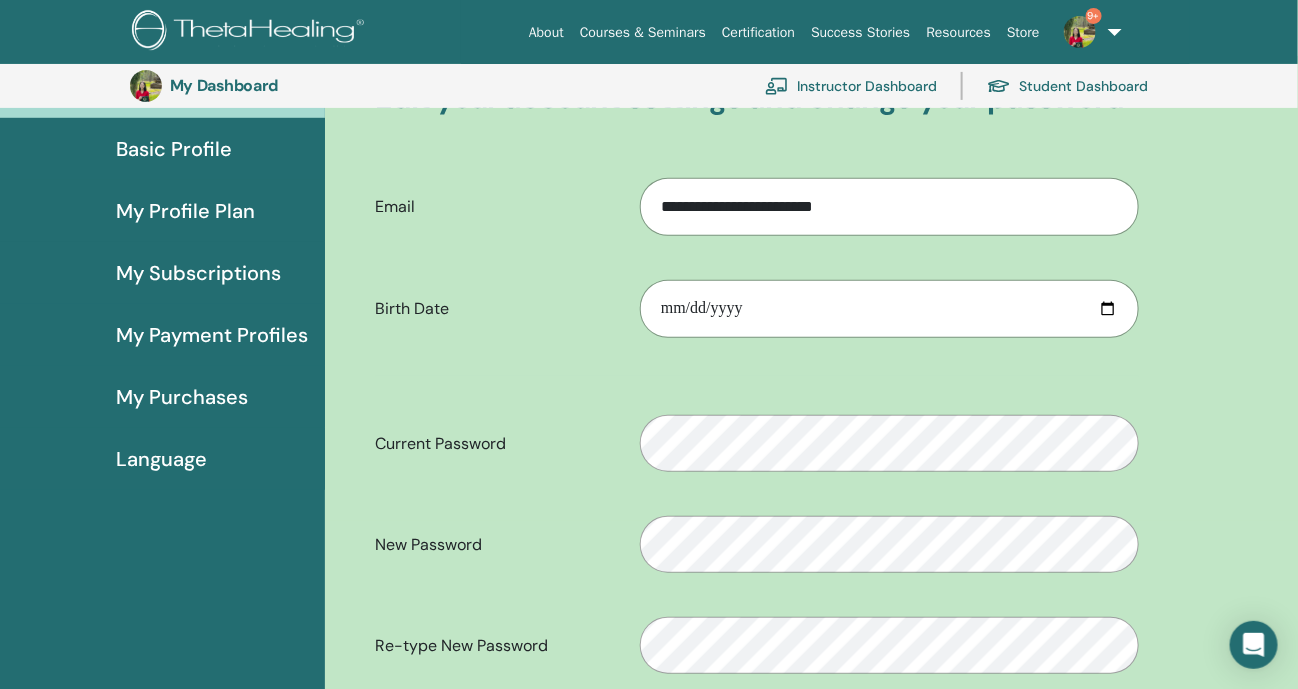 click on "My Payment Profiles" at bounding box center (212, 335) 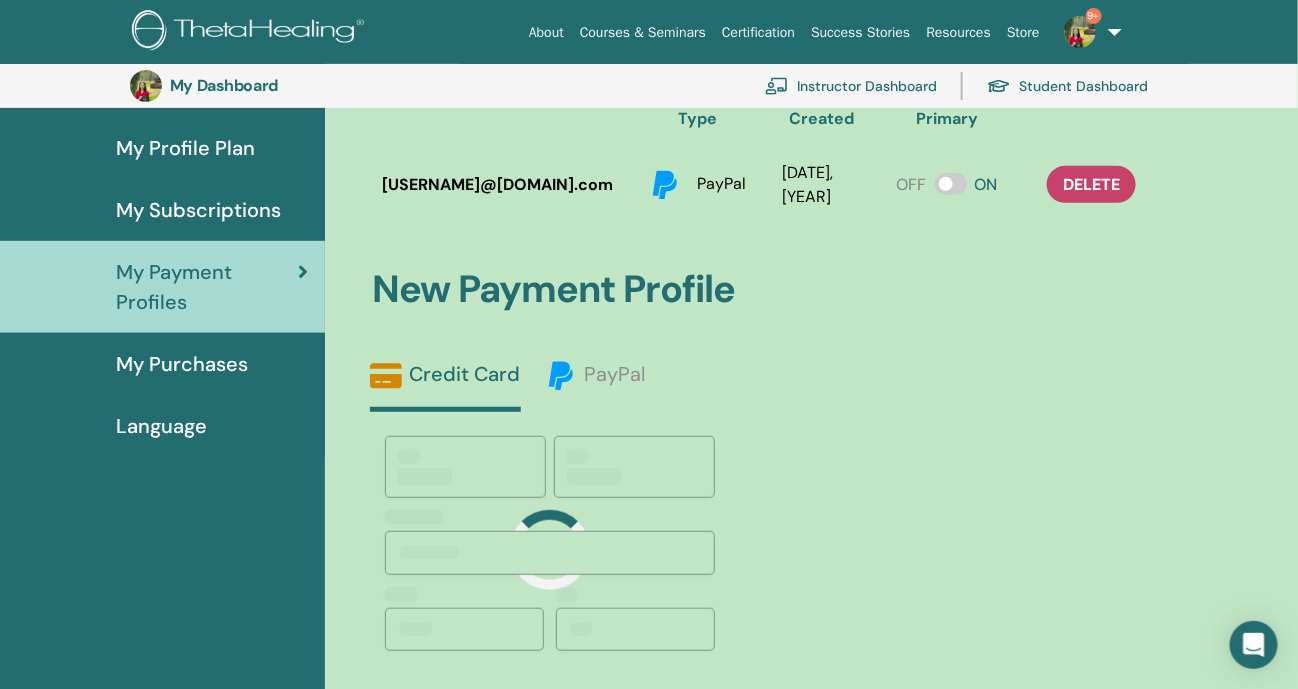 scroll, scrollTop: 293, scrollLeft: 0, axis: vertical 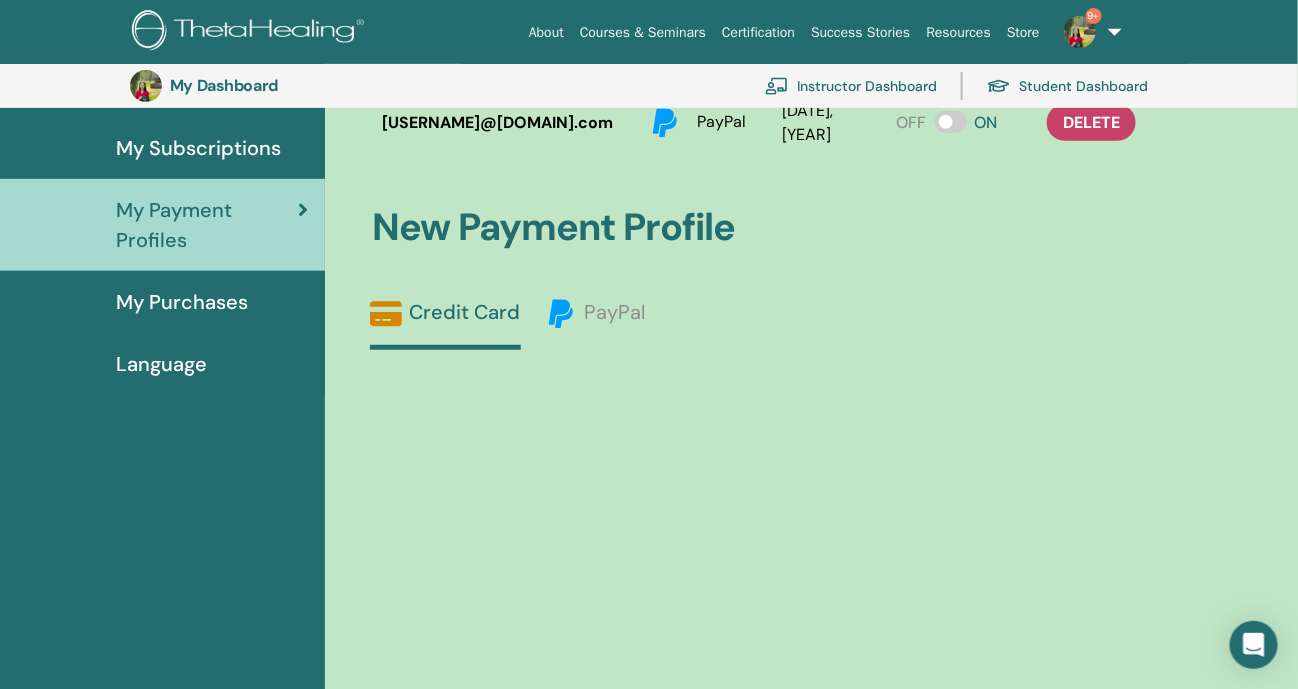click on "My Purchases" at bounding box center [182, 302] 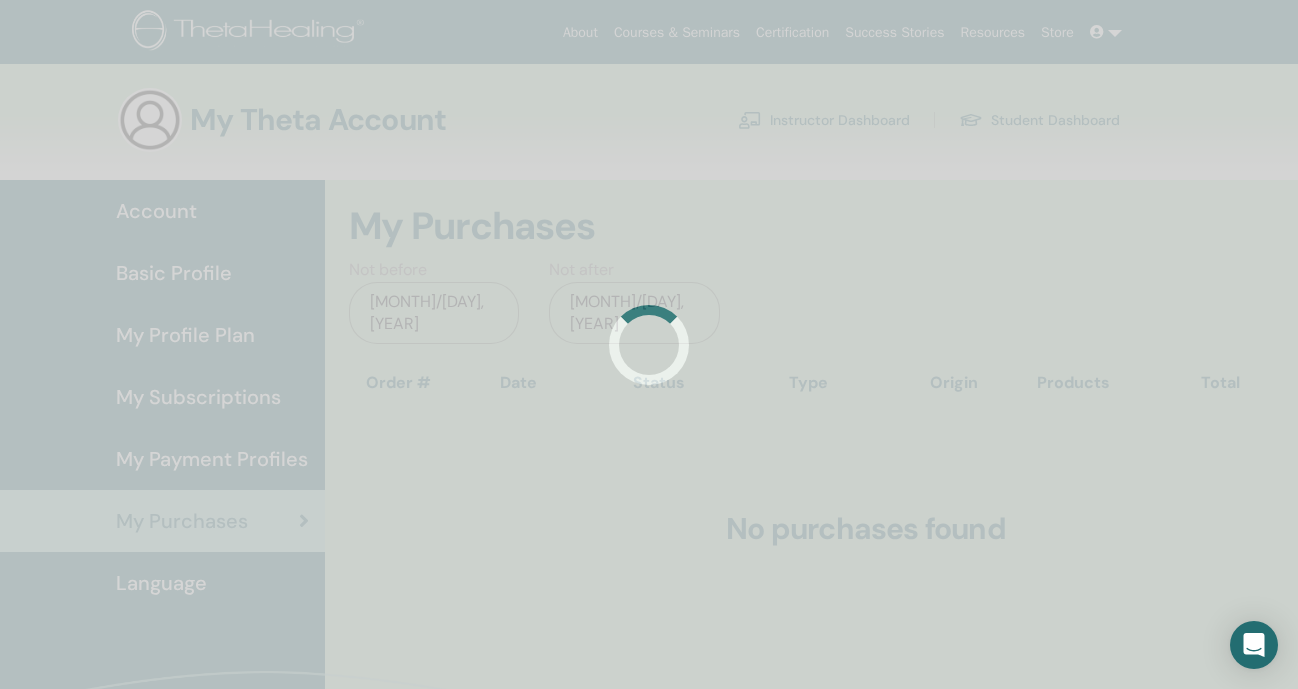 click at bounding box center [649, 344] 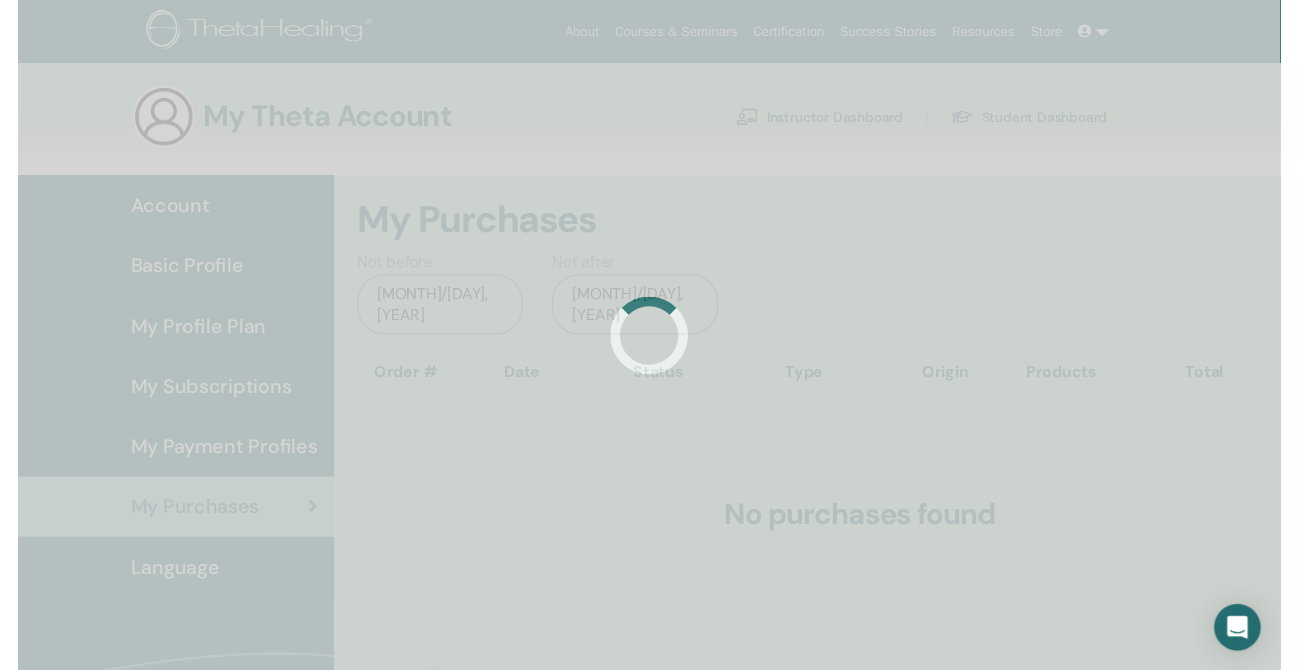 scroll, scrollTop: 0, scrollLeft: 0, axis: both 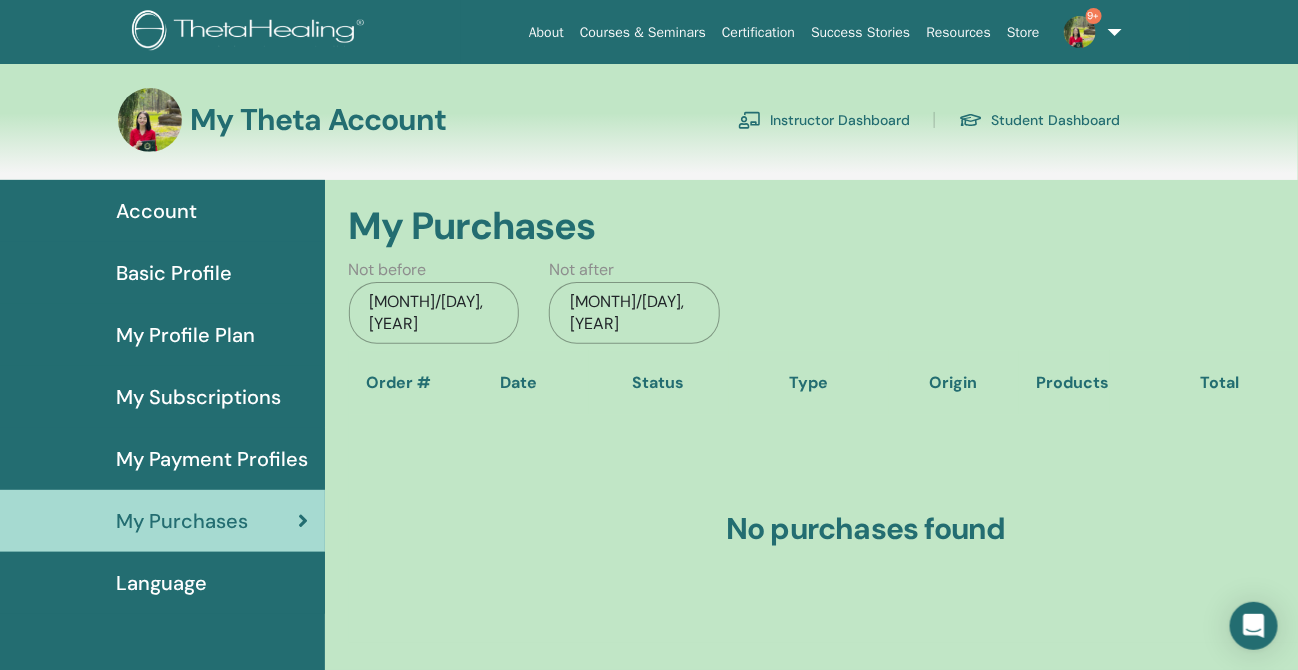 click on "My Subscriptions" at bounding box center [198, 397] 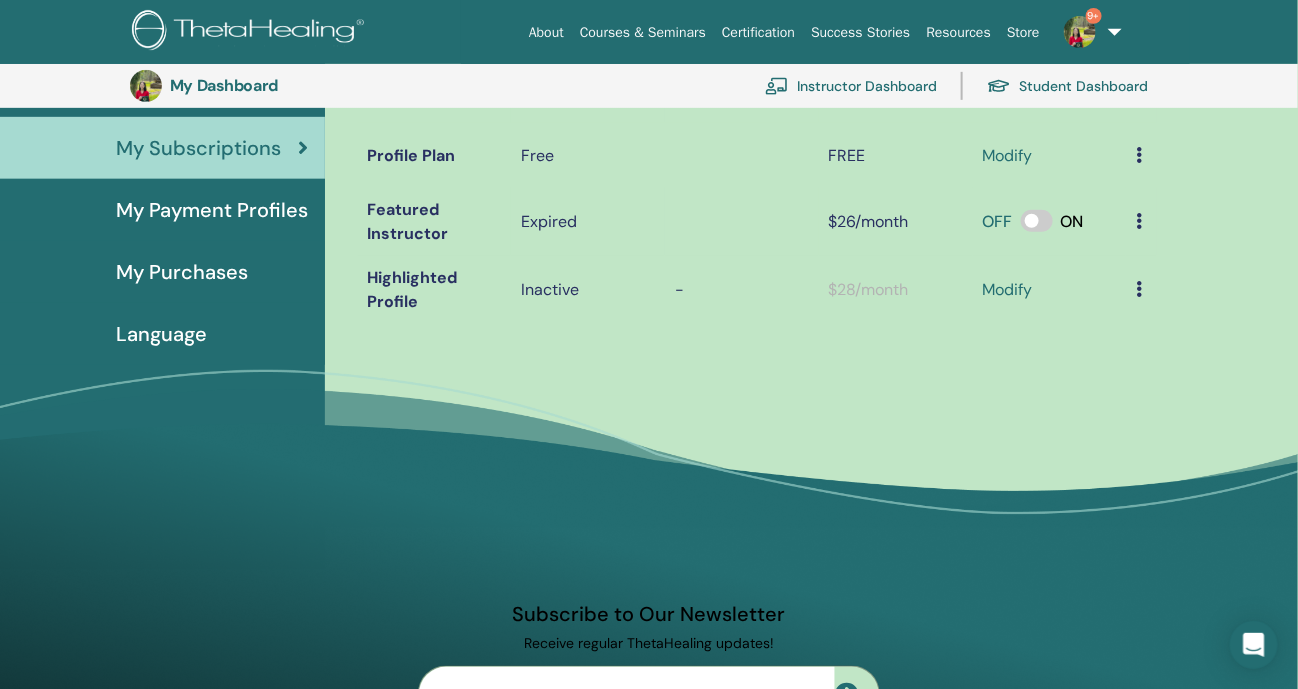scroll, scrollTop: 168, scrollLeft: 0, axis: vertical 